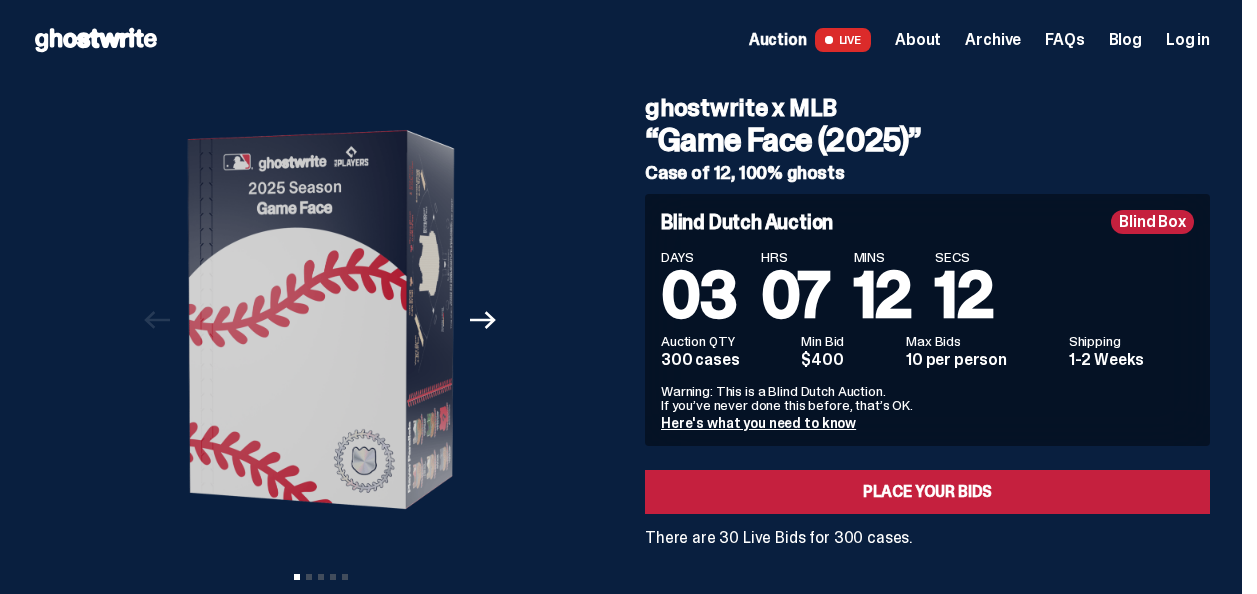 scroll, scrollTop: 0, scrollLeft: 0, axis: both 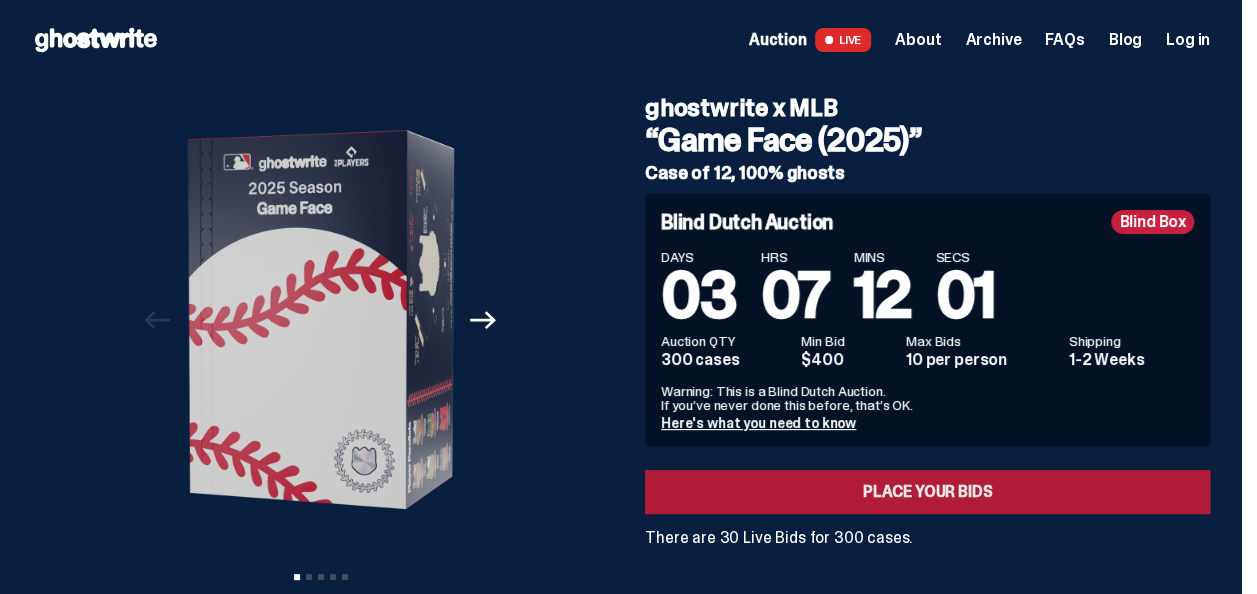 click on "Place your Bids" at bounding box center (927, 492) 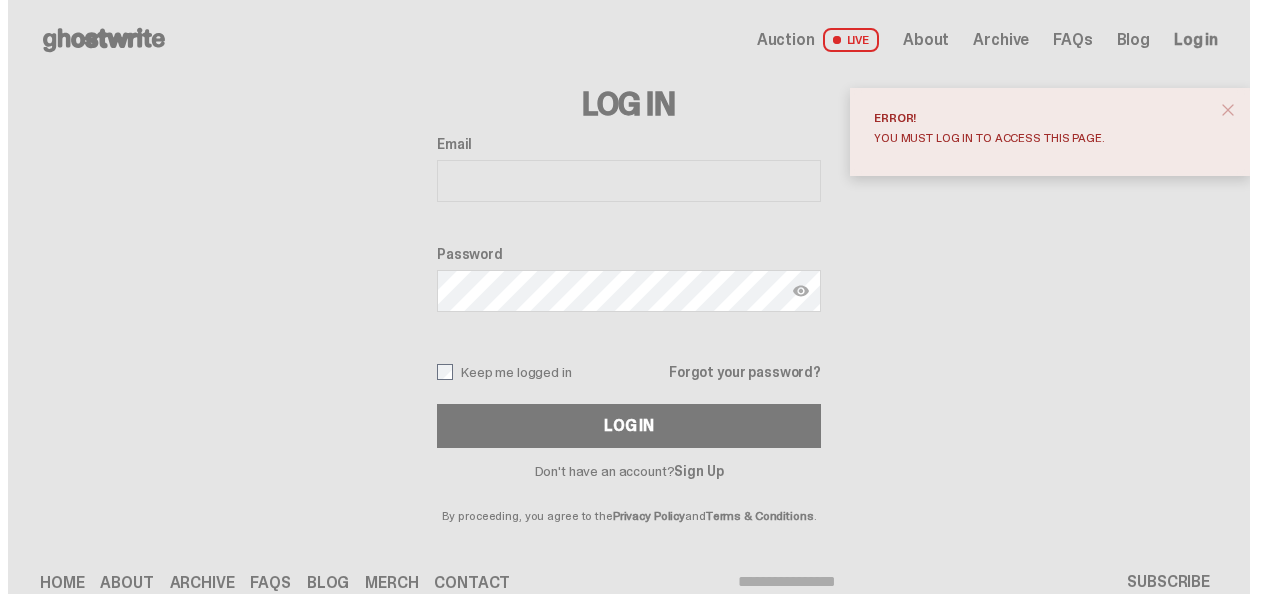 scroll, scrollTop: 0, scrollLeft: 0, axis: both 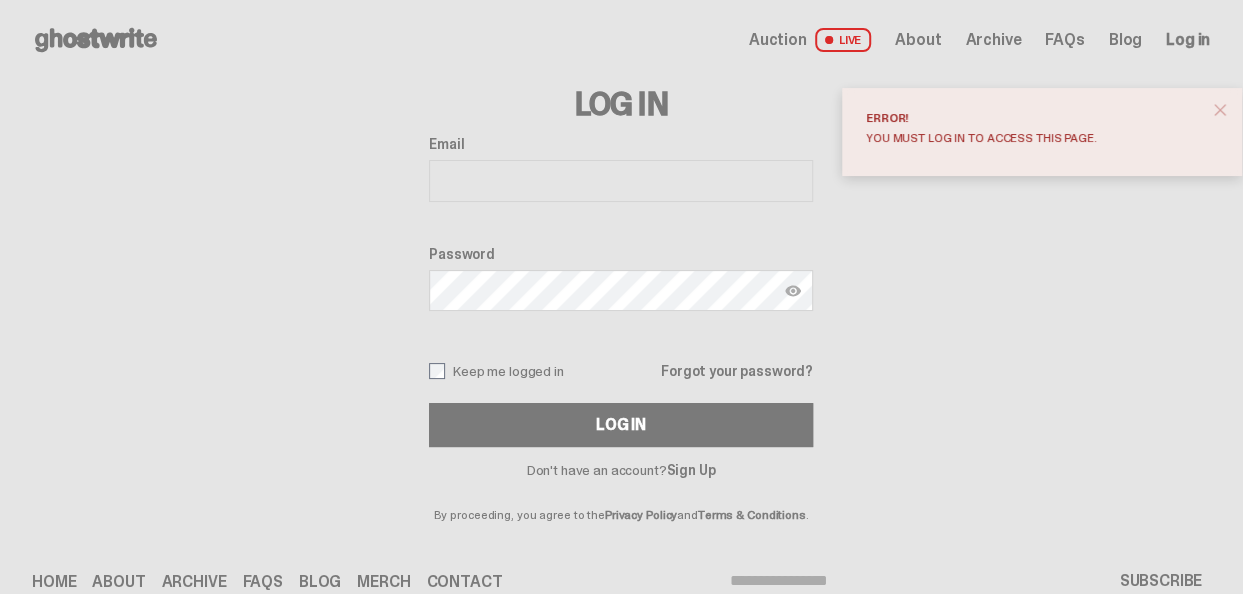 click on "Email" at bounding box center (621, 181) 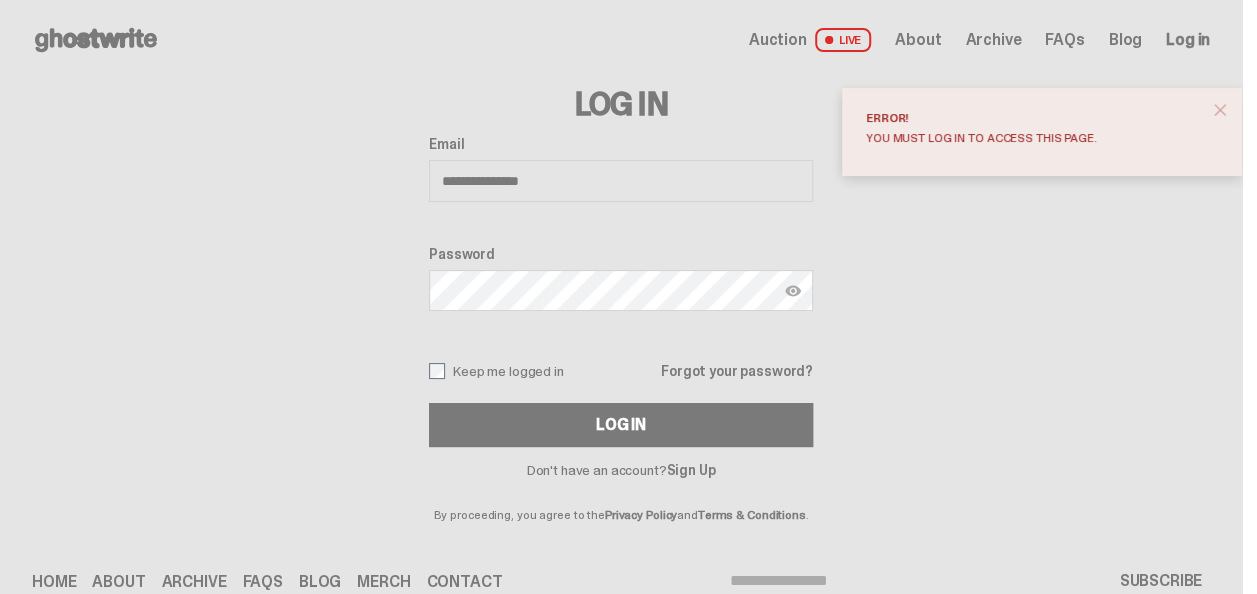 click on "Forgot your password?" at bounding box center (737, 371) 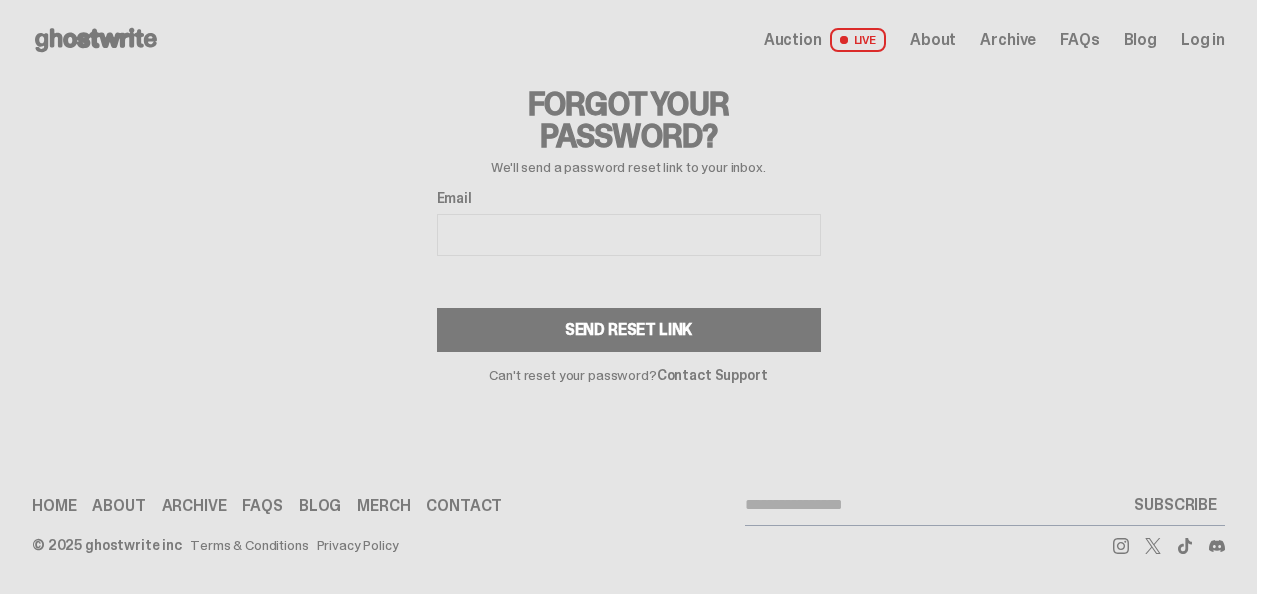 click on "Email" at bounding box center (629, 235) 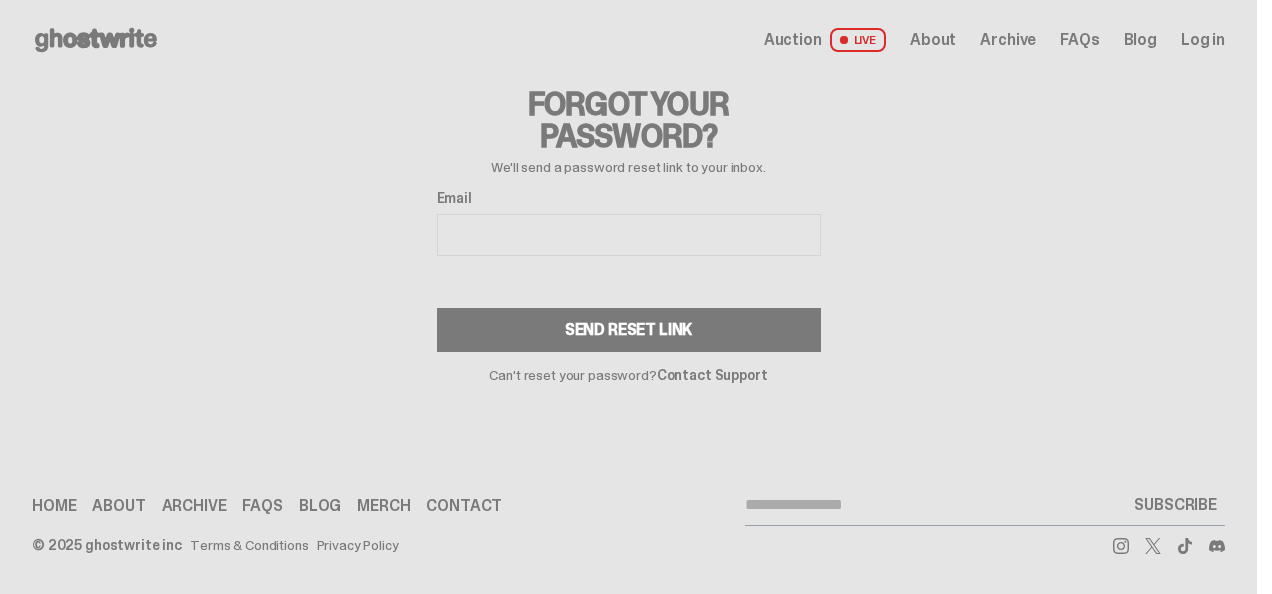 type on "**********" 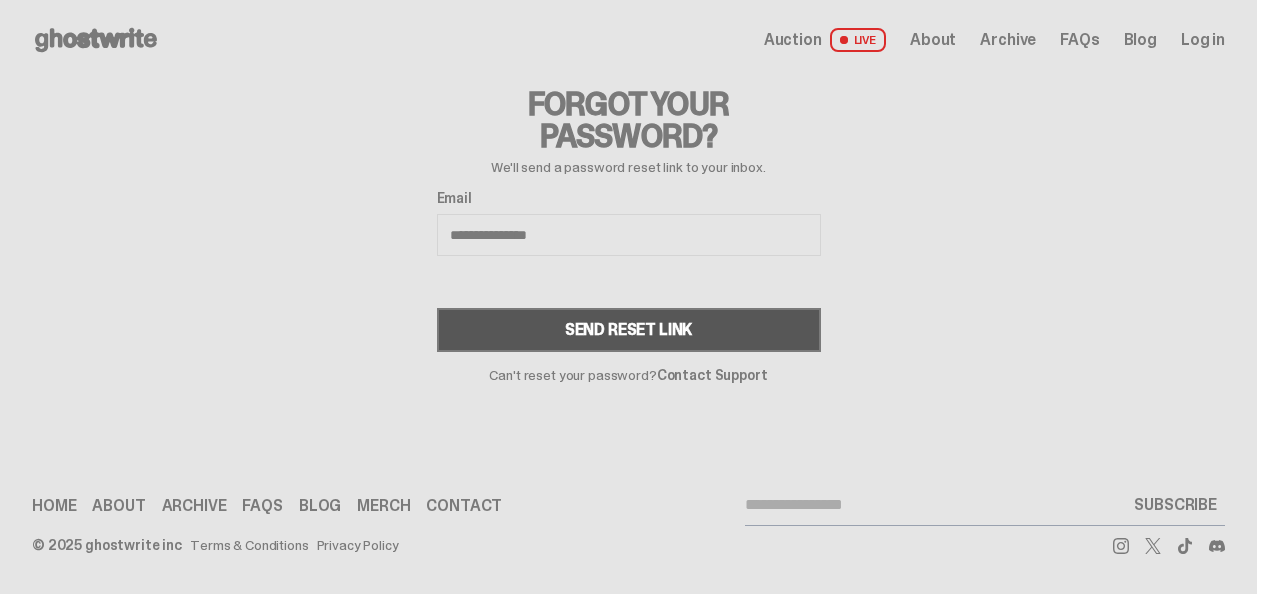 click on "Send Reset Link" at bounding box center [629, 330] 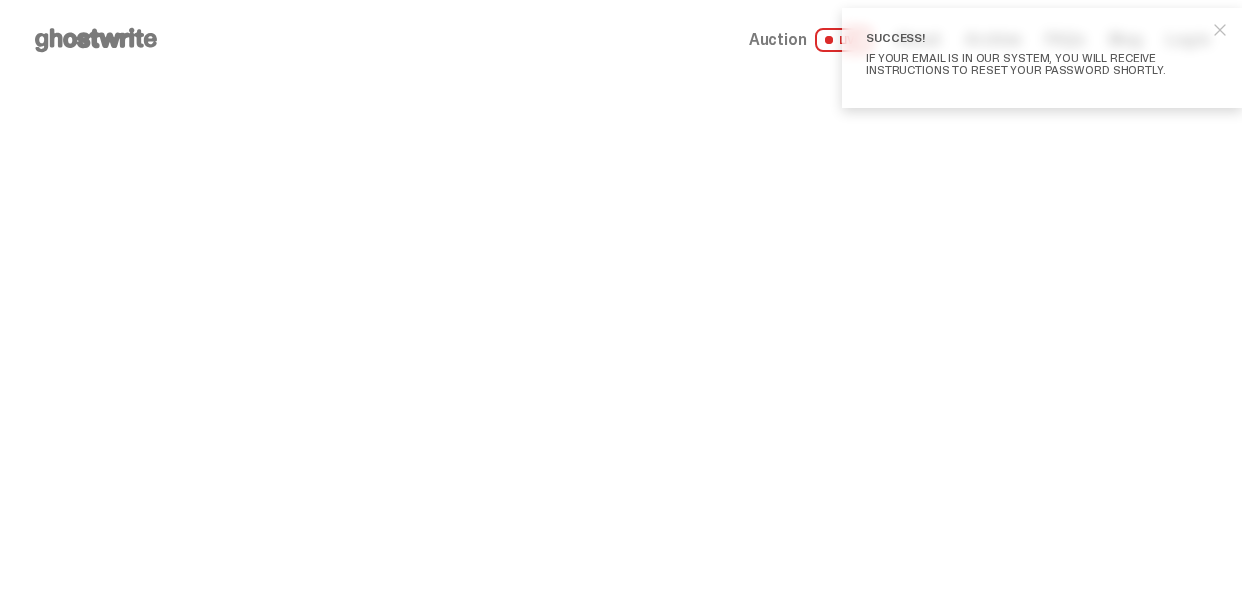 scroll, scrollTop: 0, scrollLeft: 0, axis: both 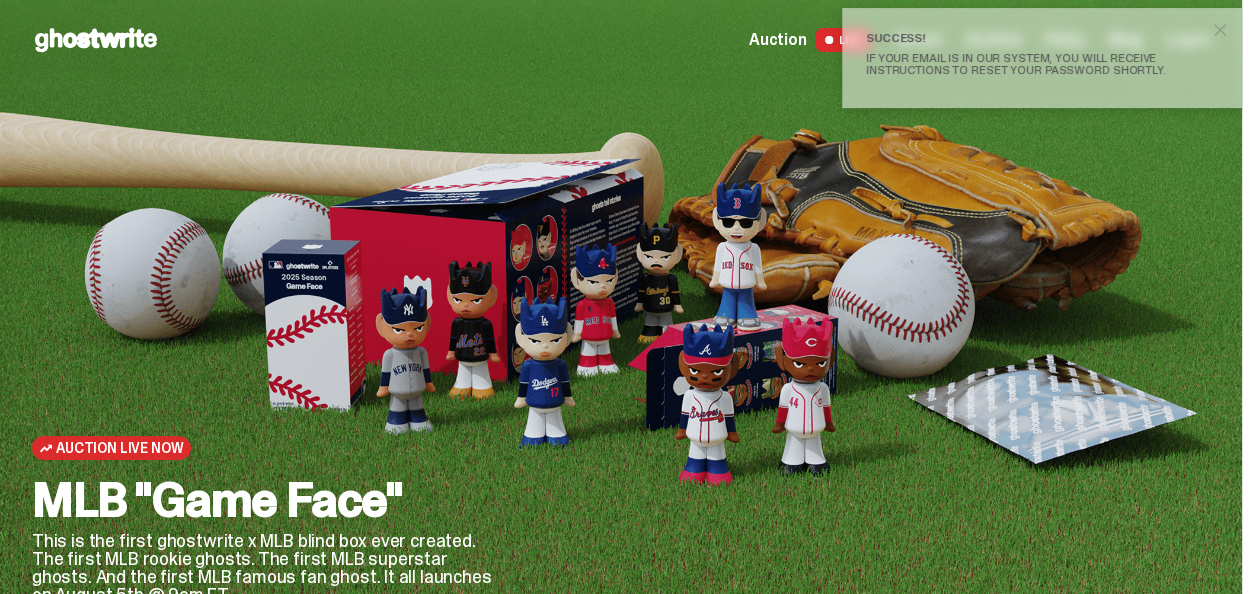 click on "Auction Live Now
MLB "Game Face"
This is the first ghostwrite x MLB blind box ever created. The first MLB rookie ghosts. The first MLB superstar ghosts. And the first MLB famous fan ghost. It all launches on August 5th @ 9am ET.
Bid Now" at bounding box center (621, 380) 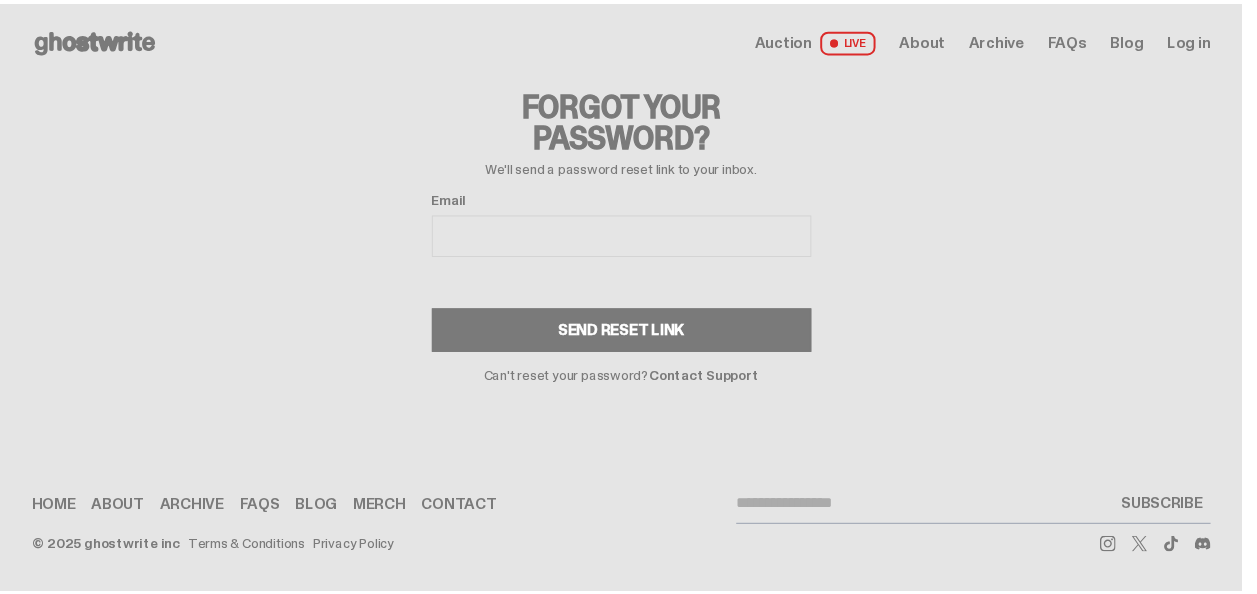 scroll, scrollTop: 0, scrollLeft: 0, axis: both 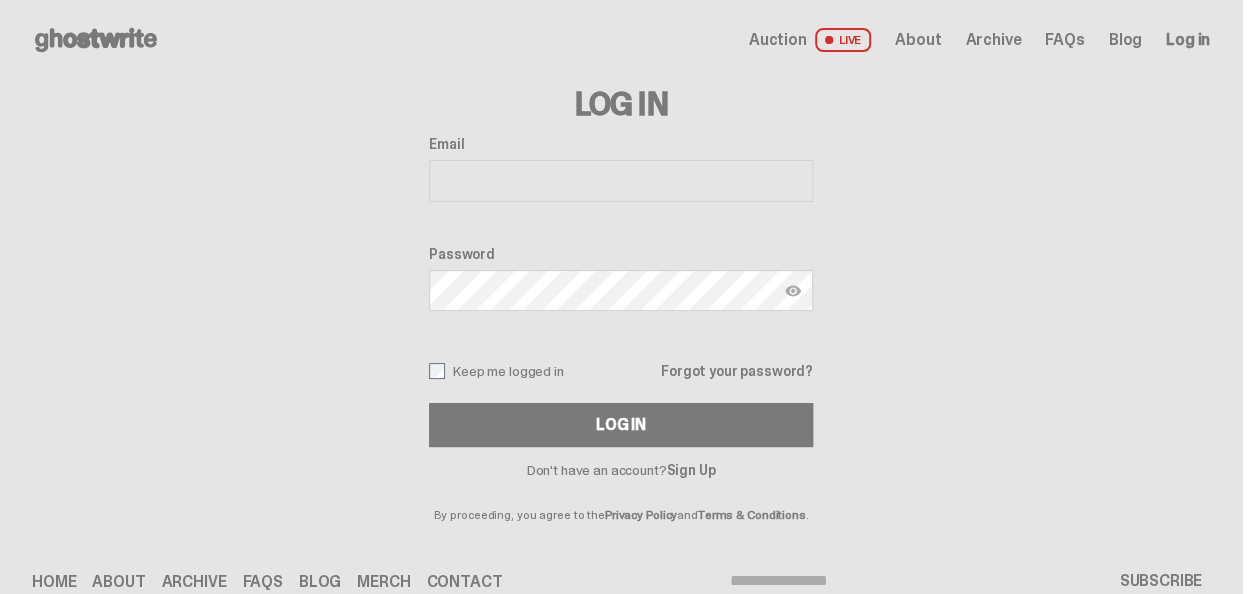 click on "Email" at bounding box center (621, 181) 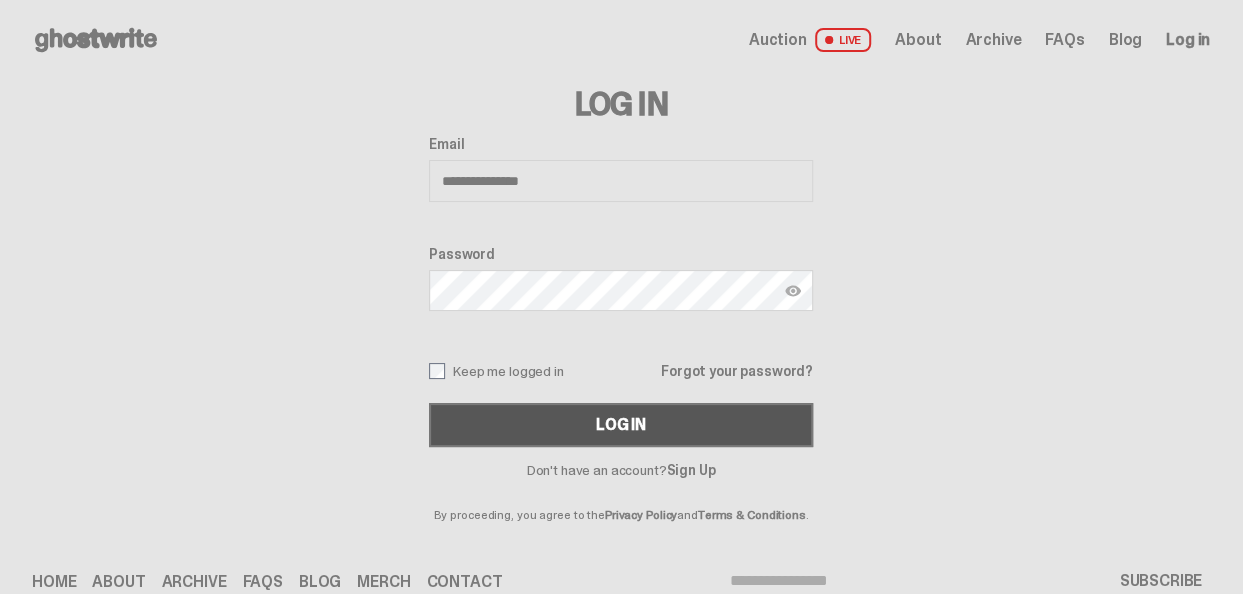 click on "Log In" at bounding box center [621, 425] 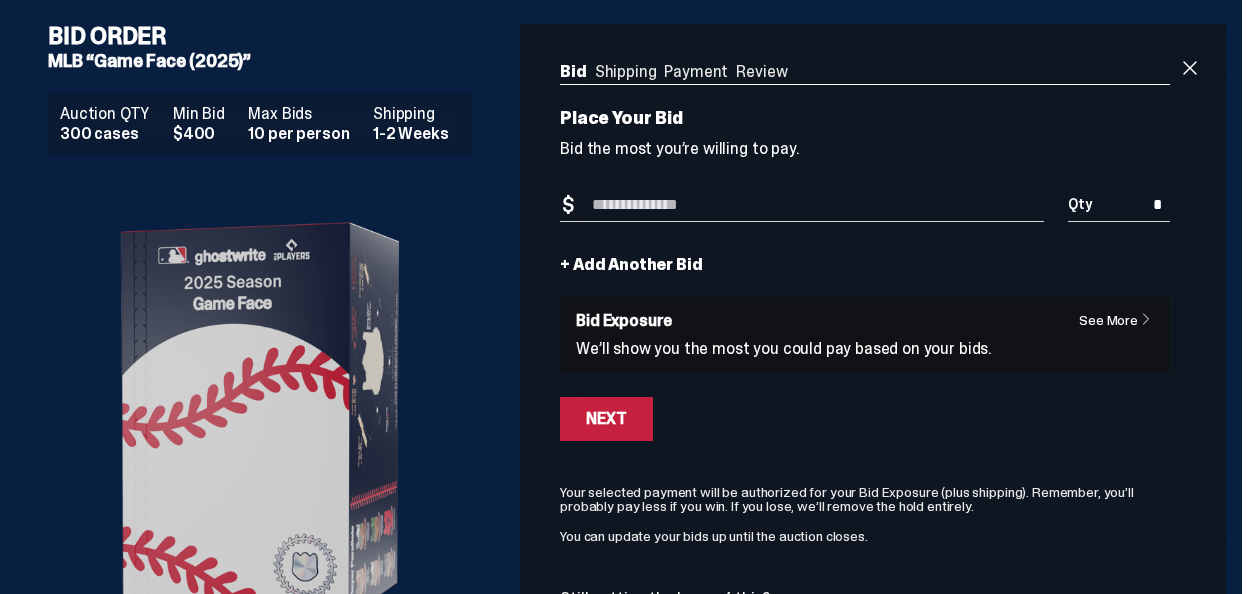 scroll, scrollTop: 0, scrollLeft: 0, axis: both 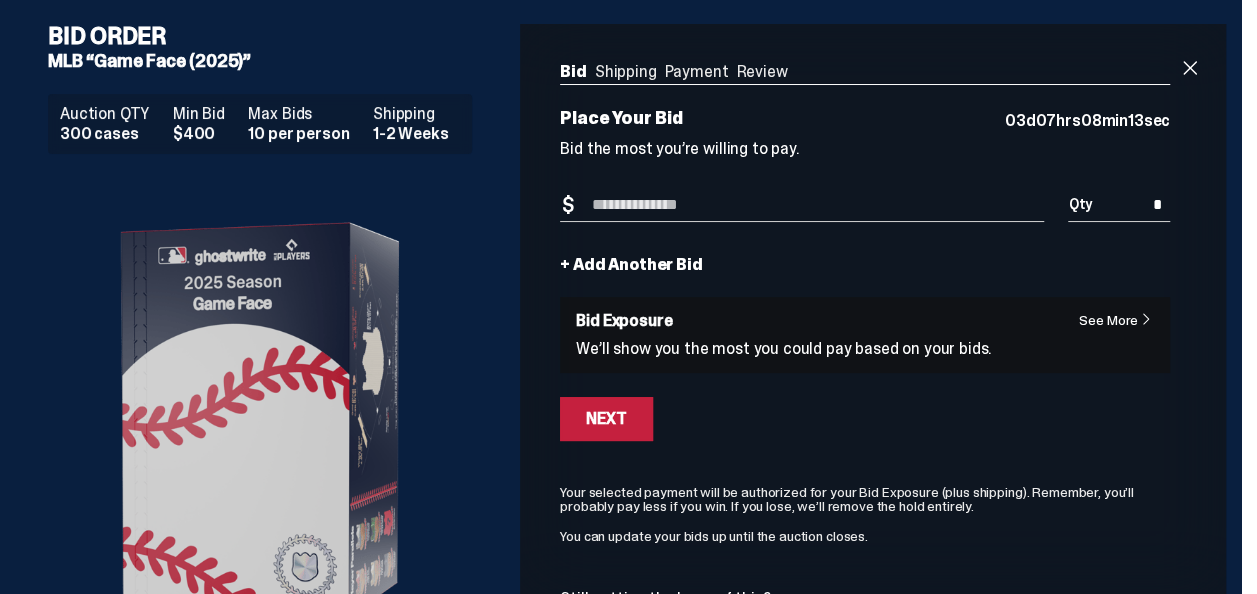 click on "Bid Amount" at bounding box center [802, 205] 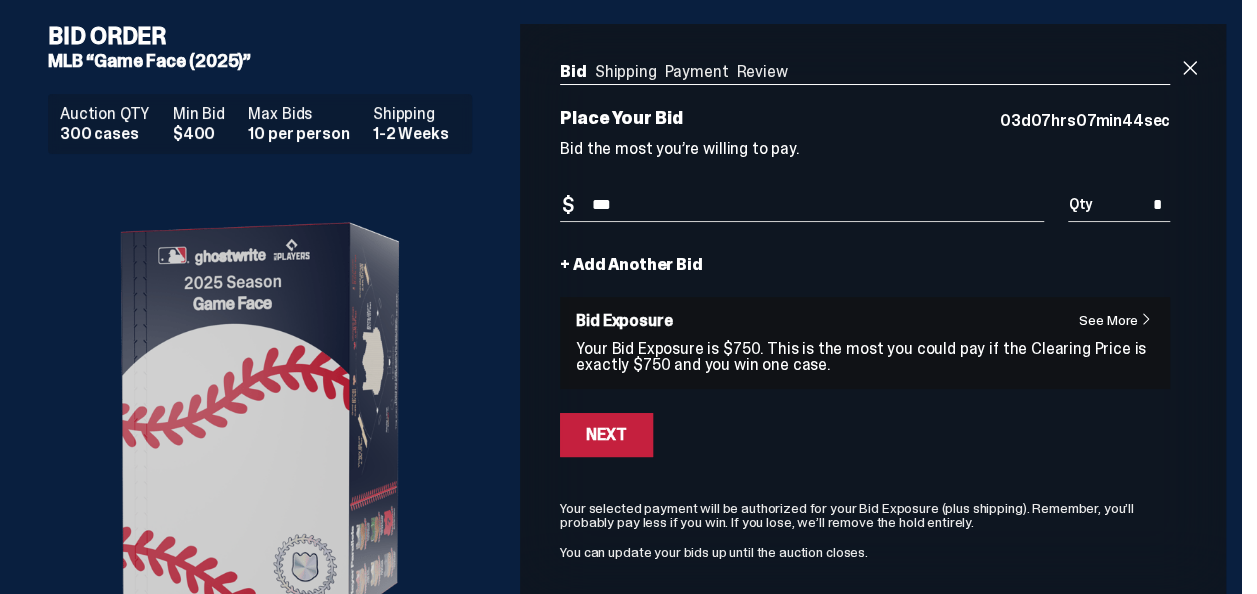 click on "***" at bounding box center (802, 205) 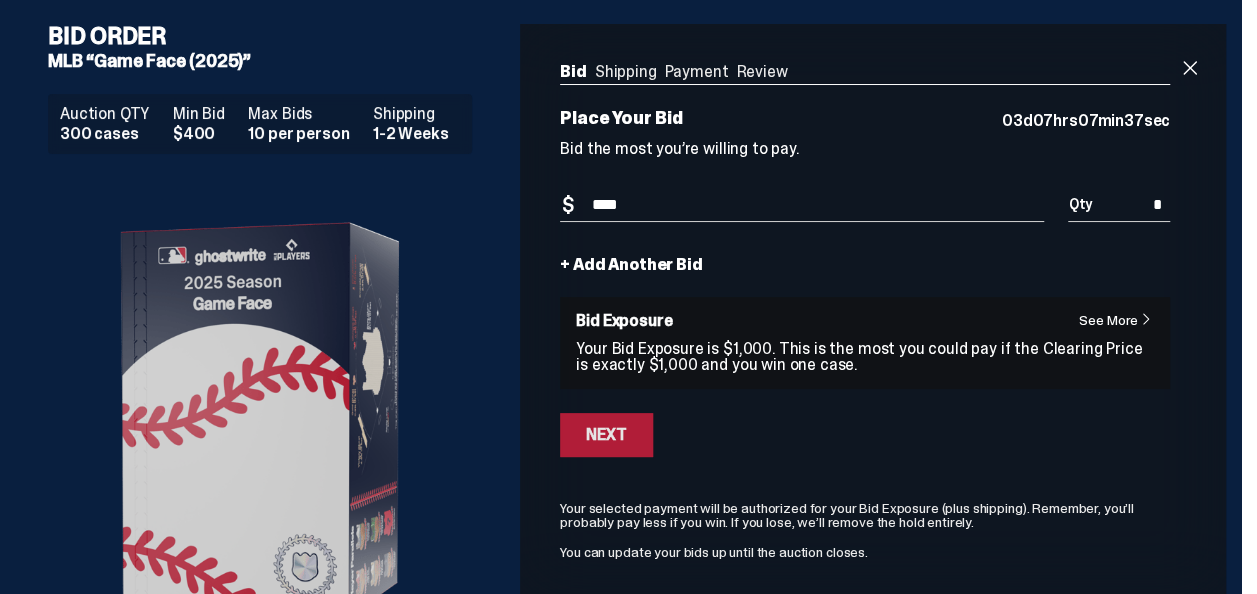 type on "****" 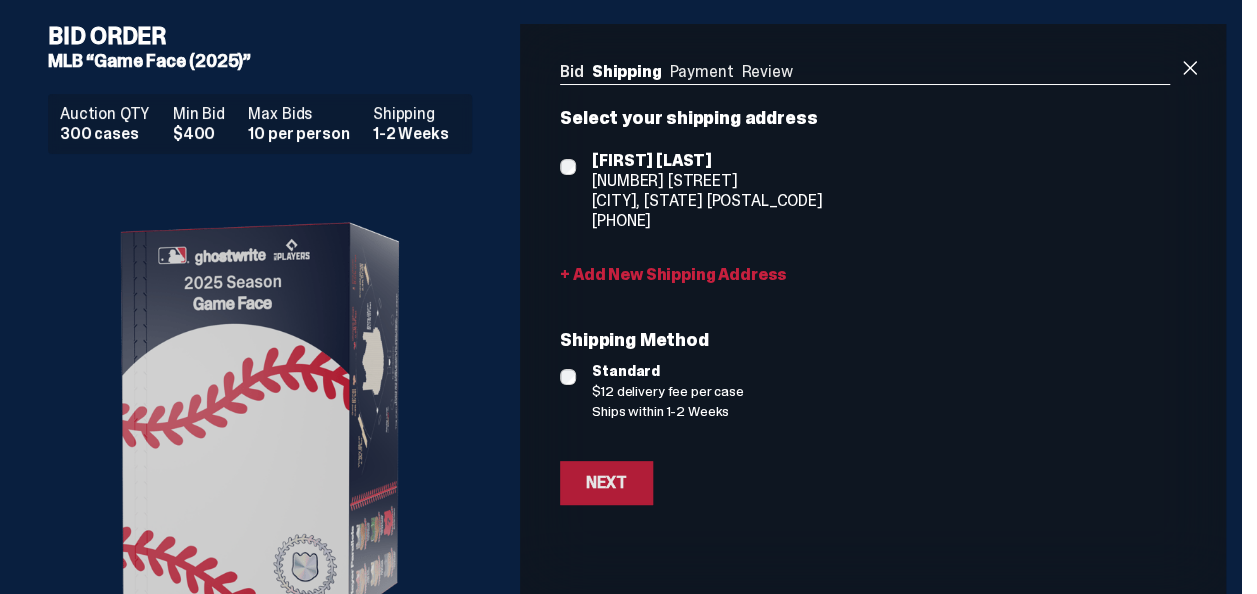 click on "Next" at bounding box center [606, 483] 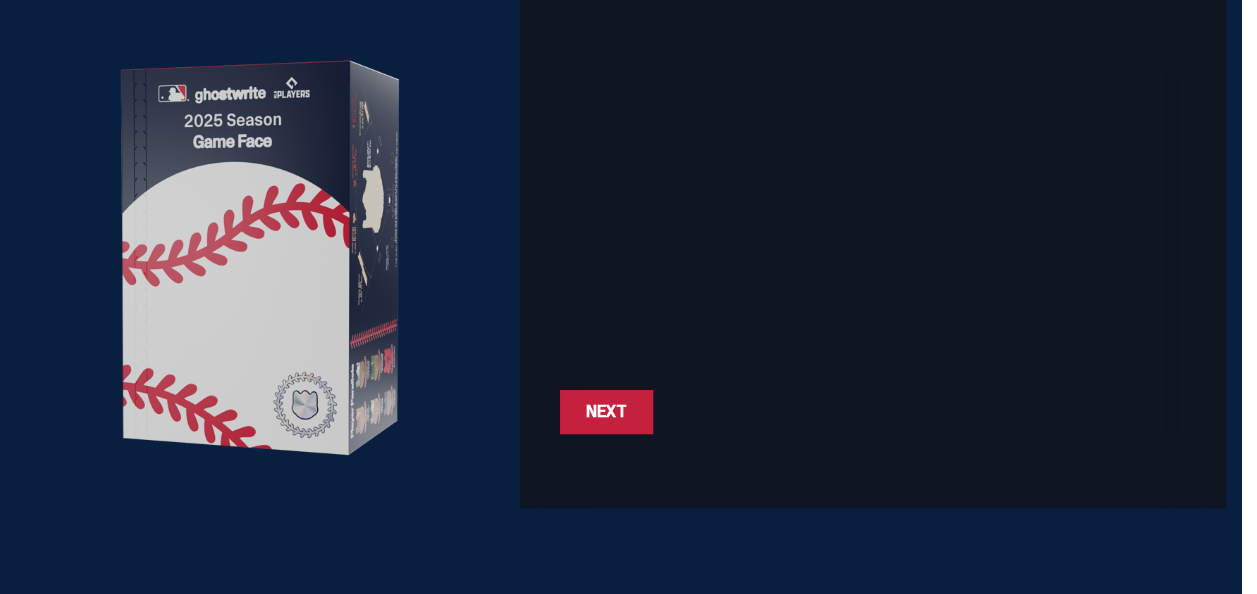 scroll, scrollTop: 162, scrollLeft: 0, axis: vertical 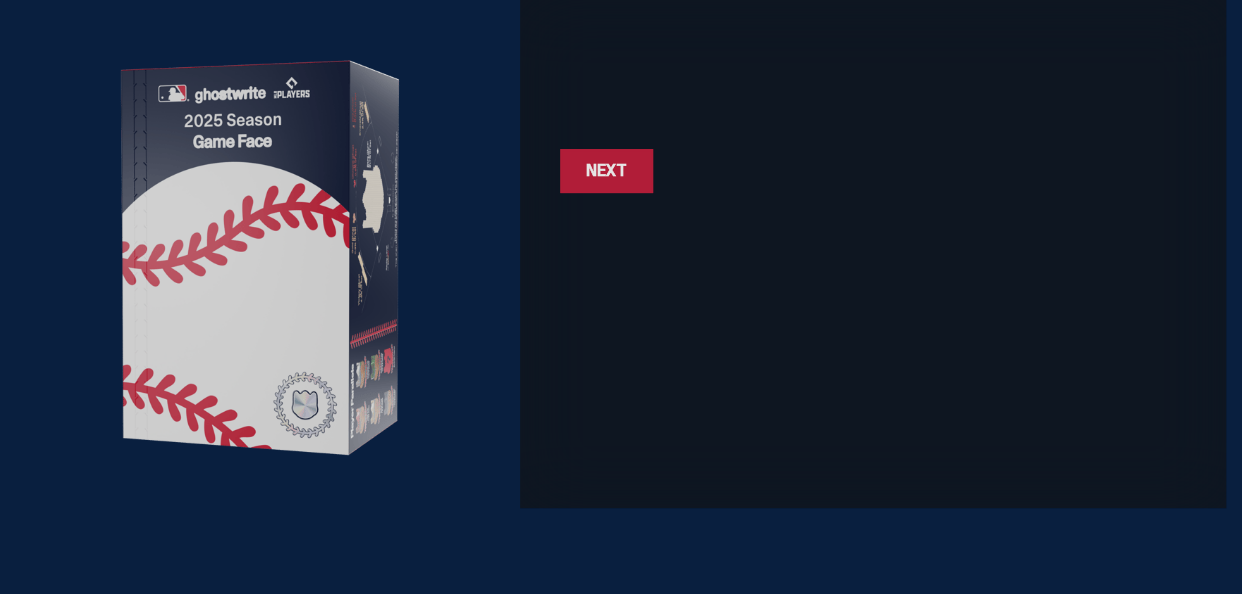 click on "Next" at bounding box center [606, 171] 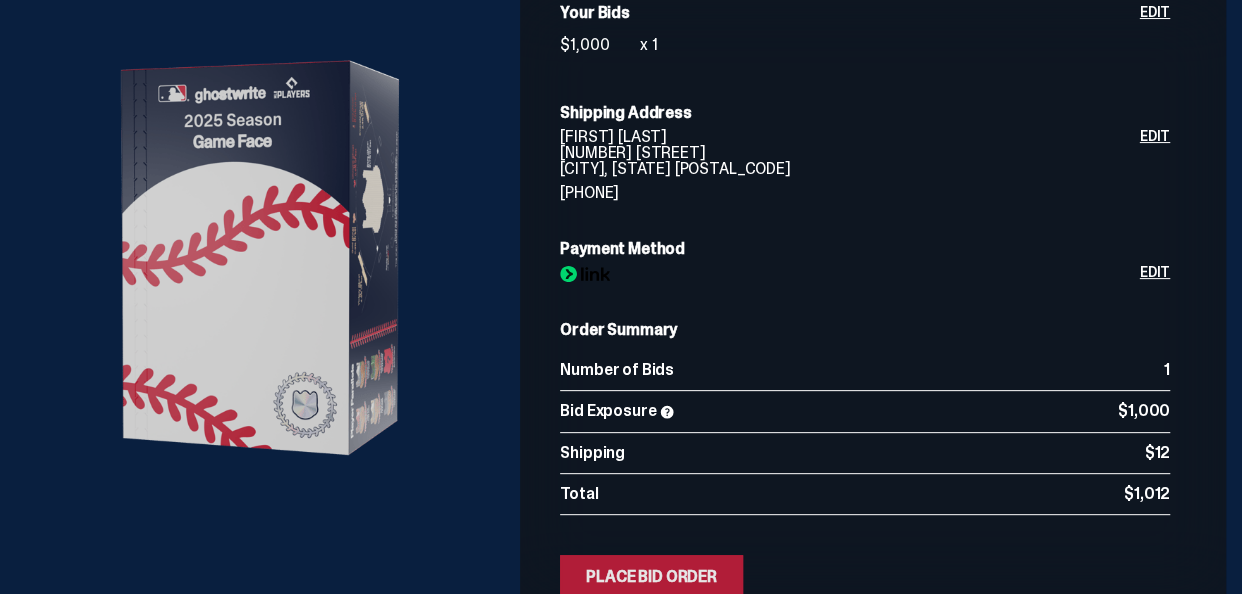 click on "Place Bid Order" at bounding box center (651, 577) 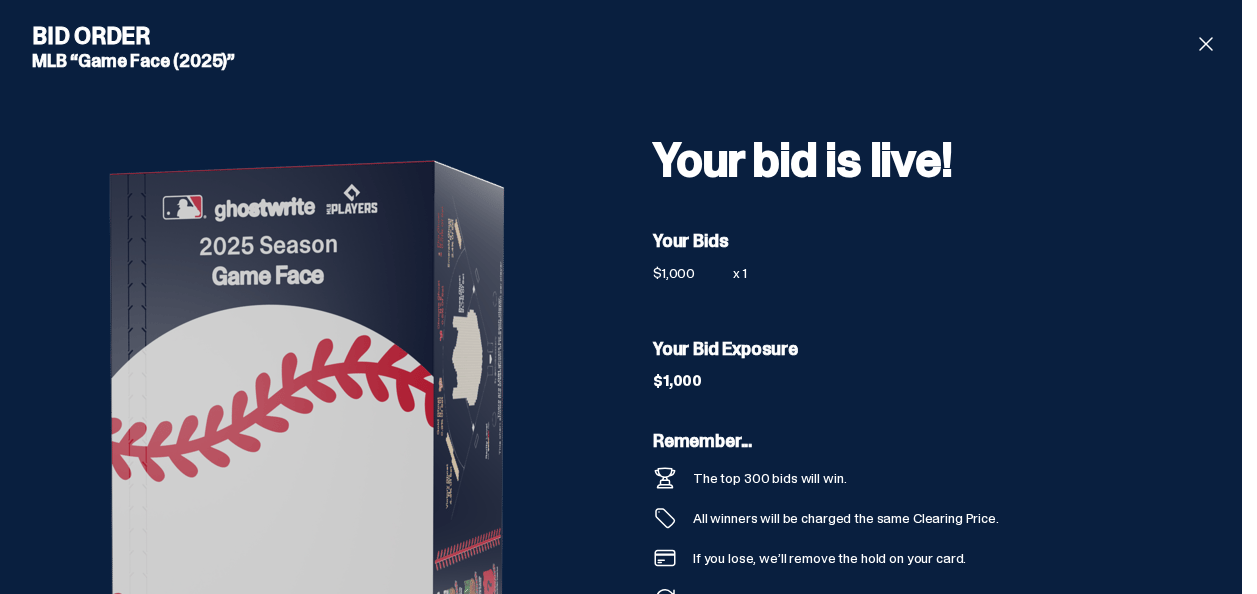 scroll, scrollTop: 0, scrollLeft: 0, axis: both 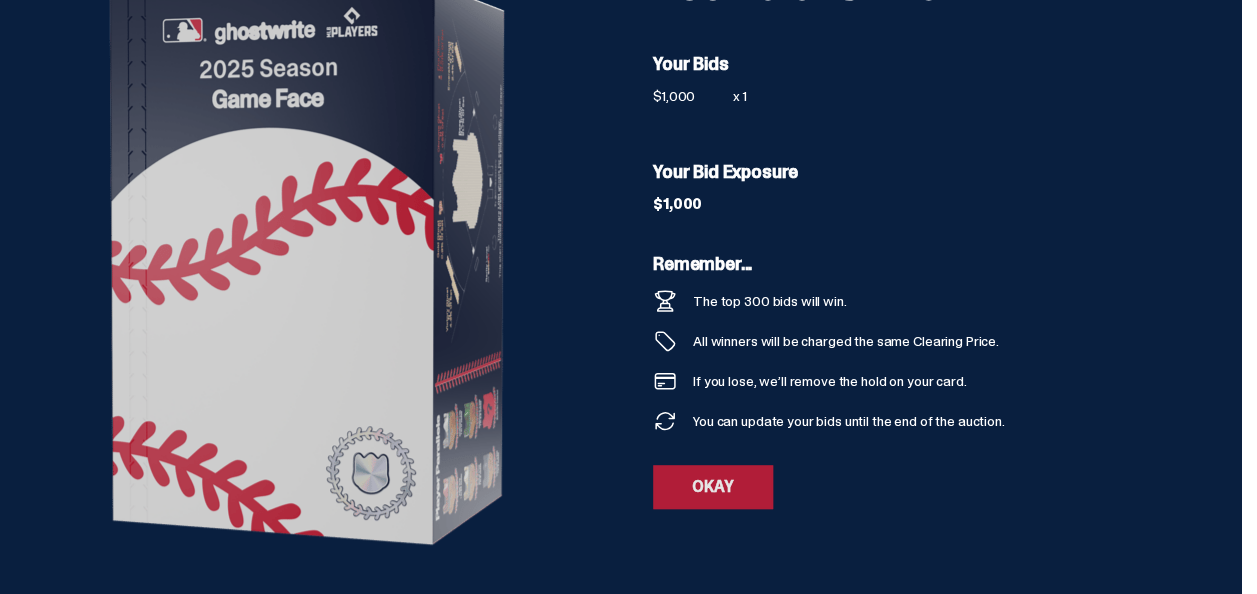 click on "OKAY" at bounding box center (713, 487) 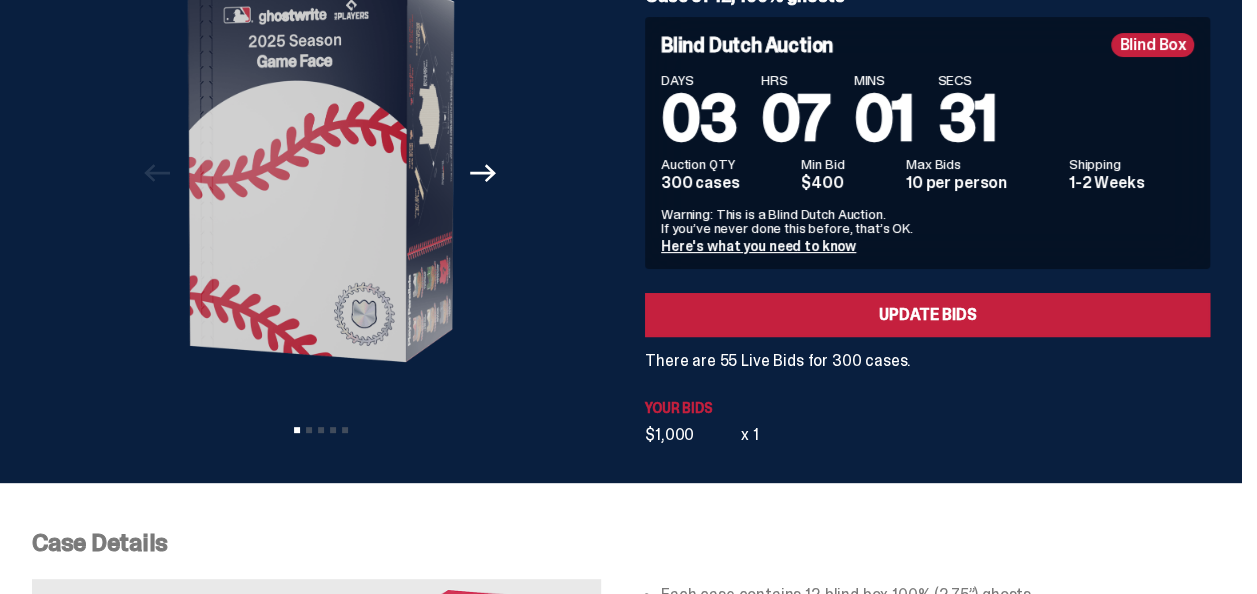 scroll, scrollTop: 0, scrollLeft: 0, axis: both 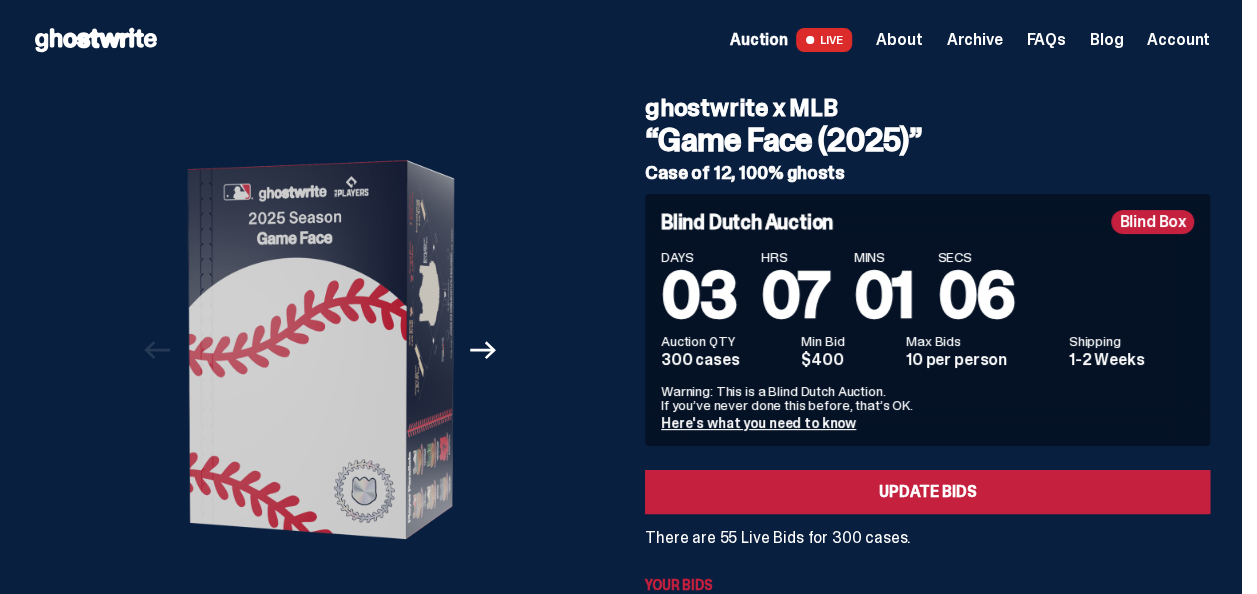 click on "Here's what you need to know" at bounding box center (758, 423) 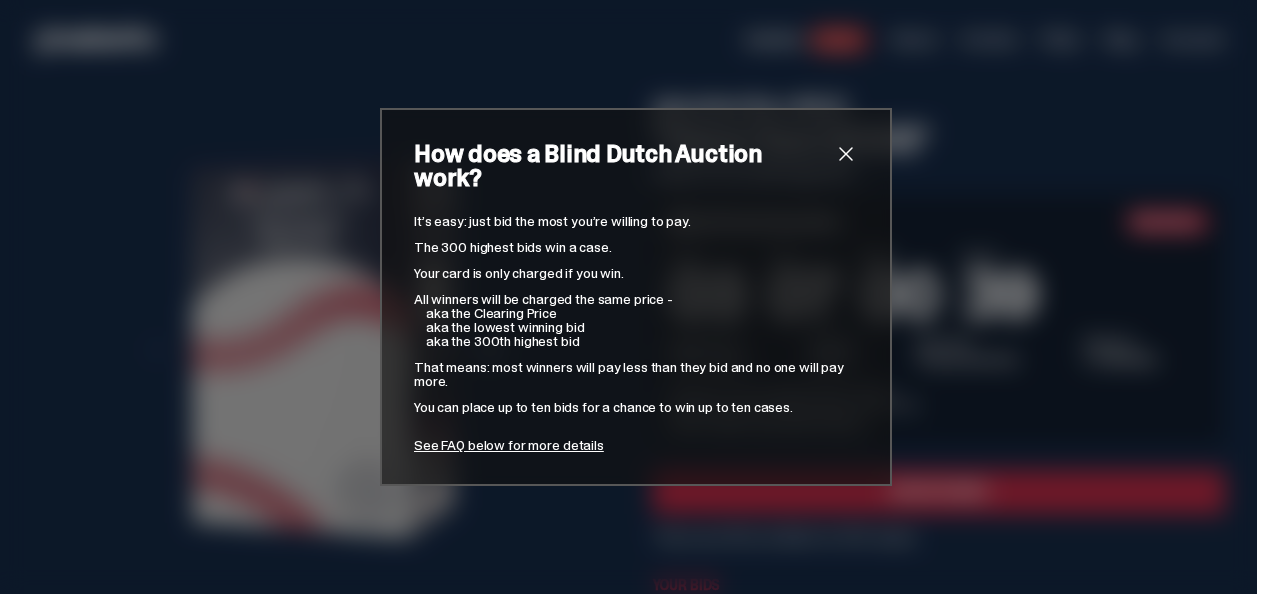 click at bounding box center (846, 154) 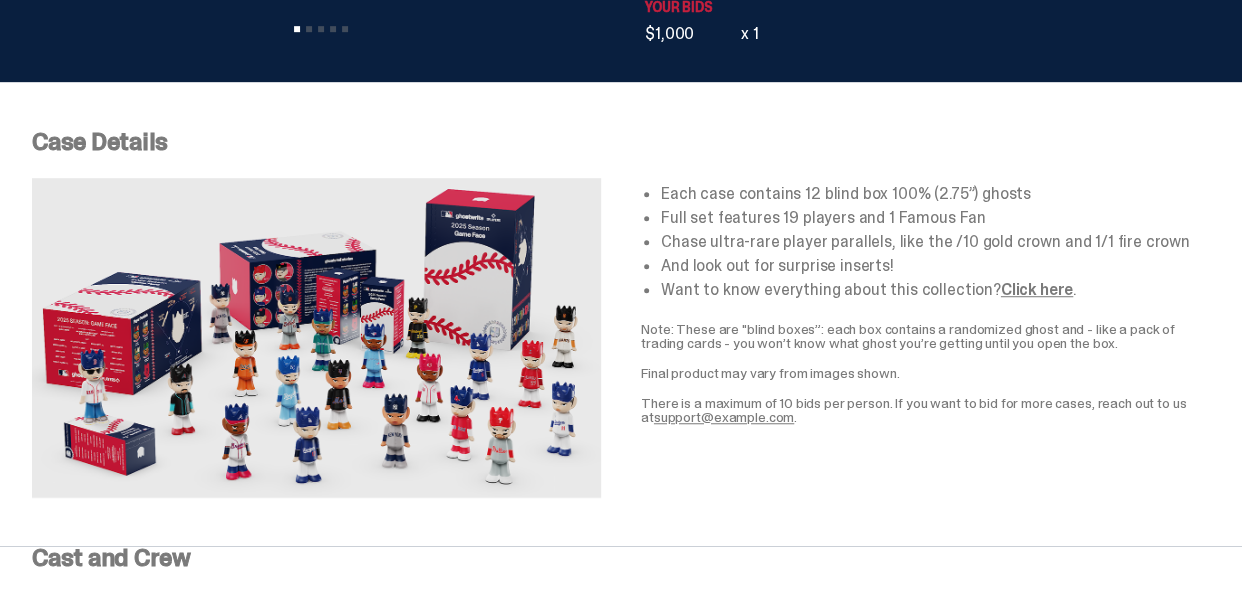 scroll, scrollTop: 611, scrollLeft: 0, axis: vertical 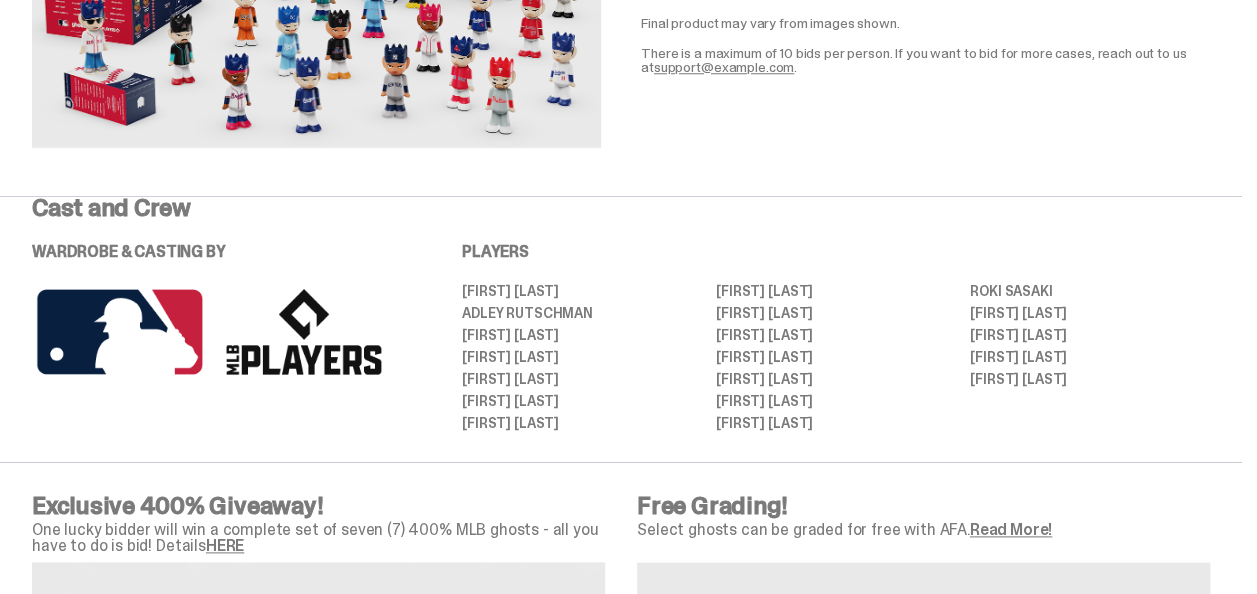 click on "HERE" at bounding box center [225, 545] 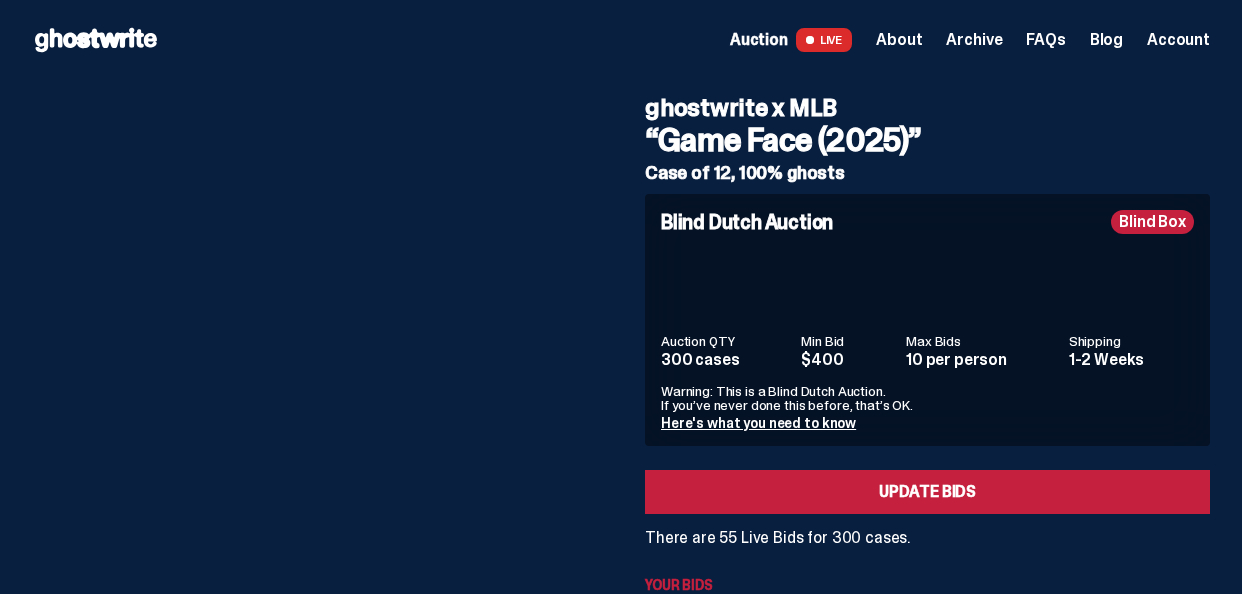 scroll, scrollTop: 0, scrollLeft: 0, axis: both 